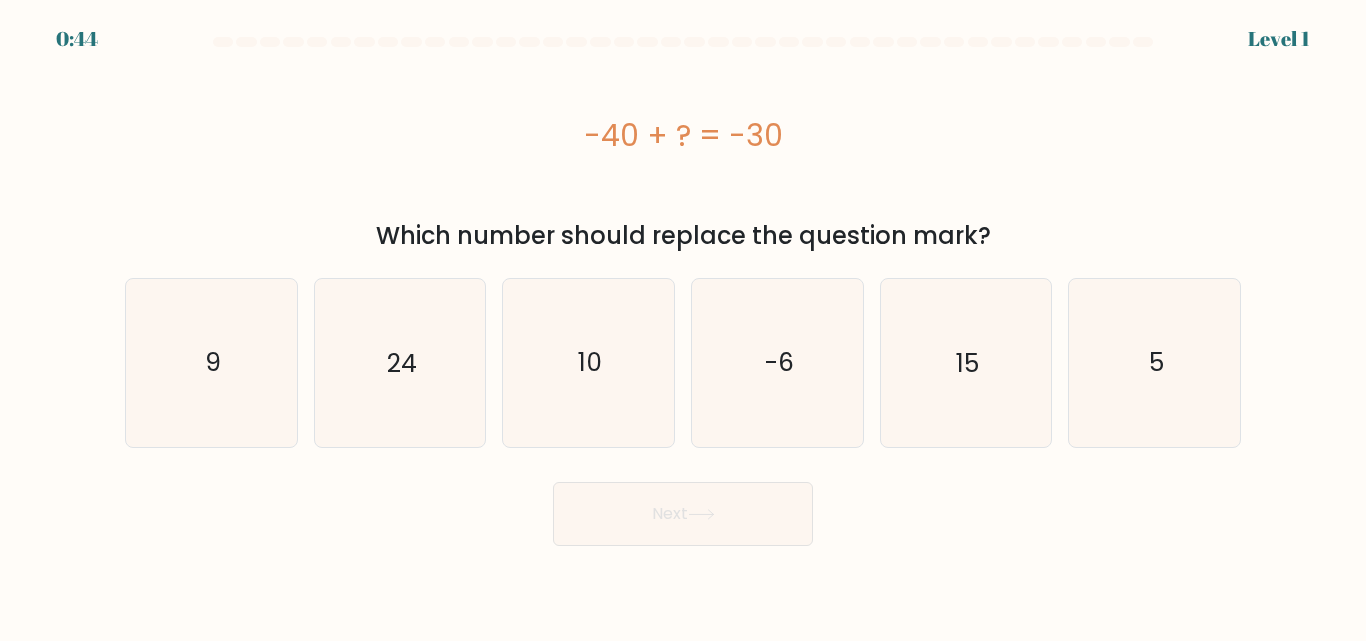 scroll, scrollTop: 0, scrollLeft: 0, axis: both 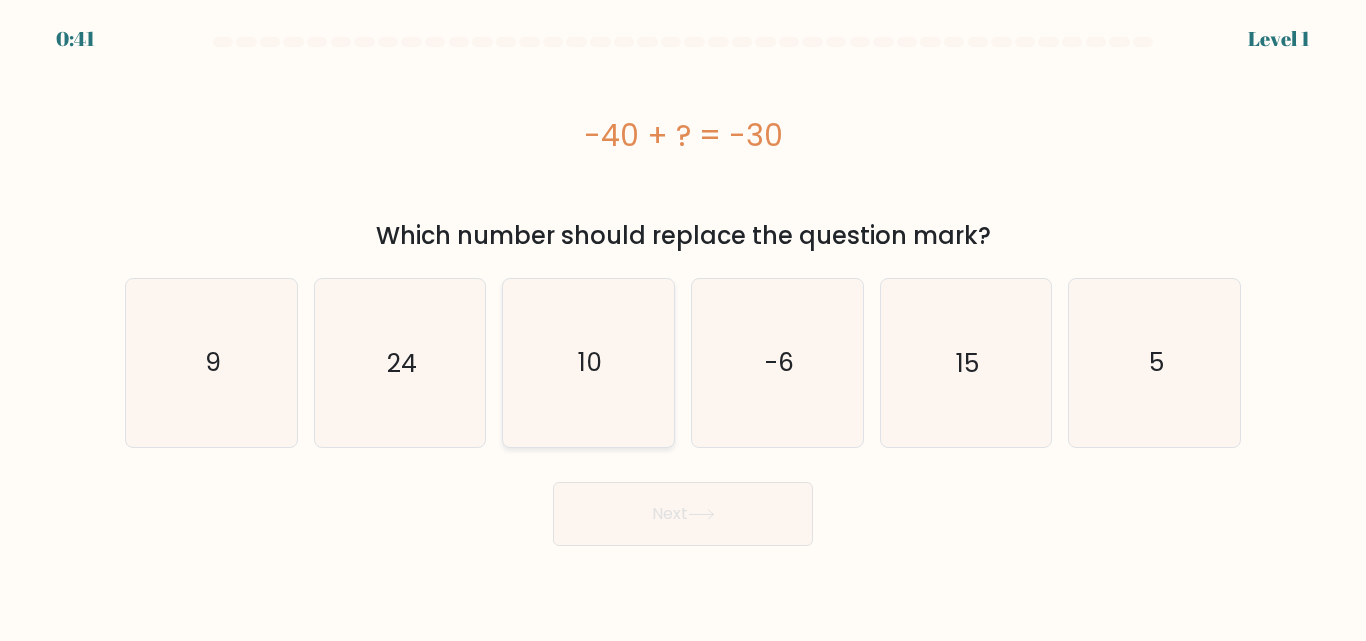 click on "10" at bounding box center (588, 362) 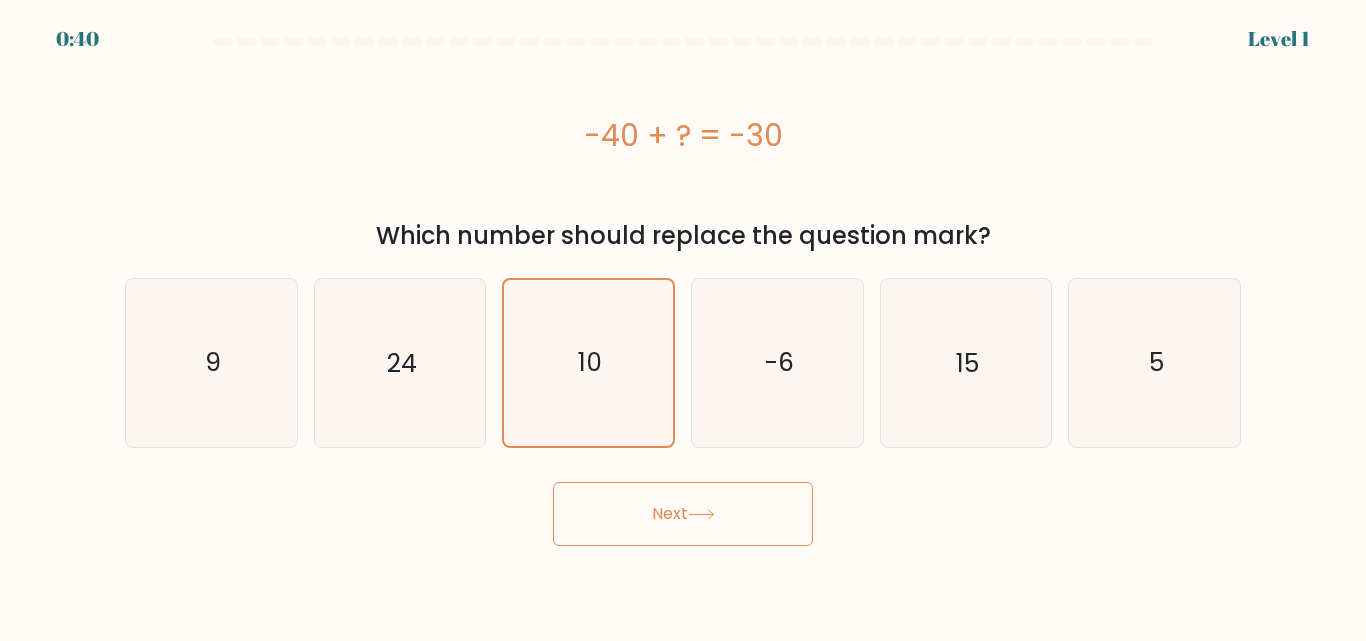 click on "Next" at bounding box center (683, 514) 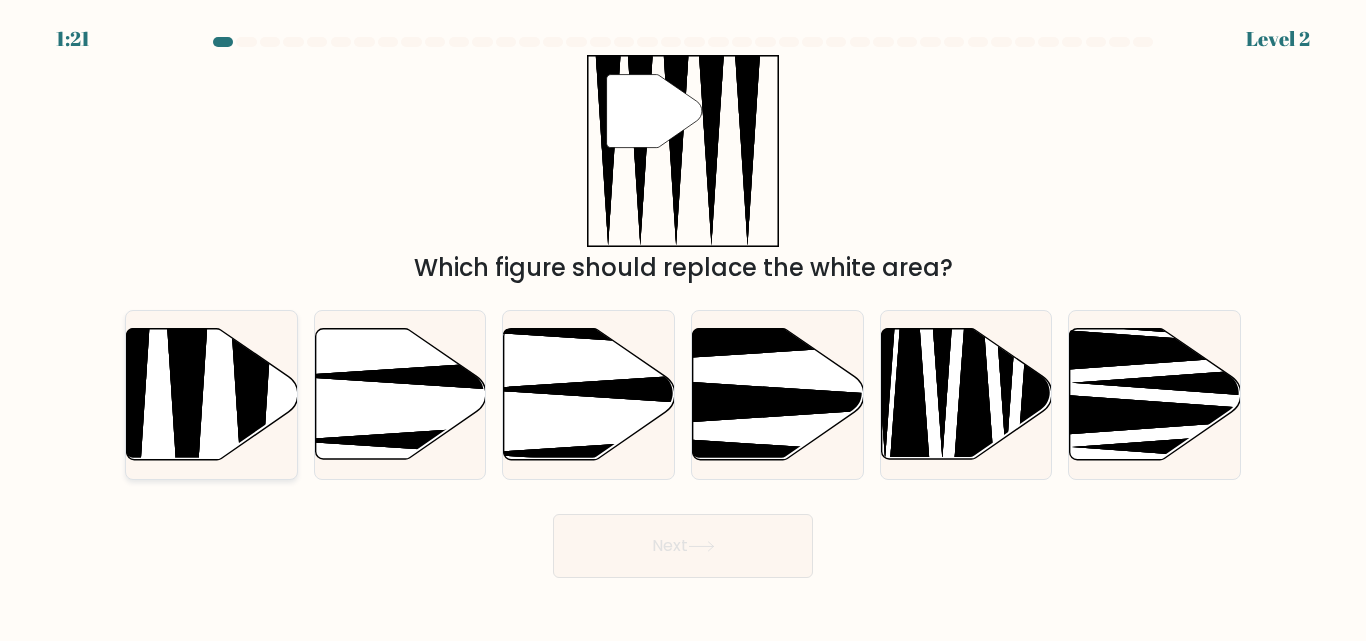 click at bounding box center (187, 465) 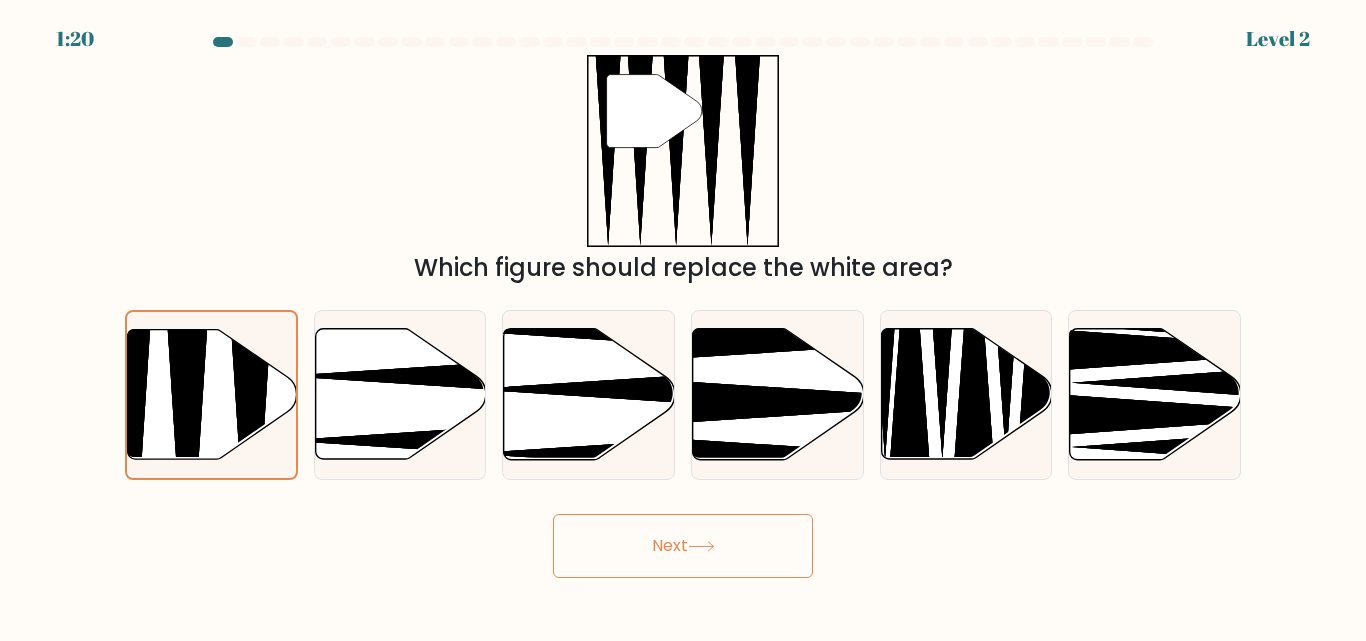 click on "Next" at bounding box center (683, 546) 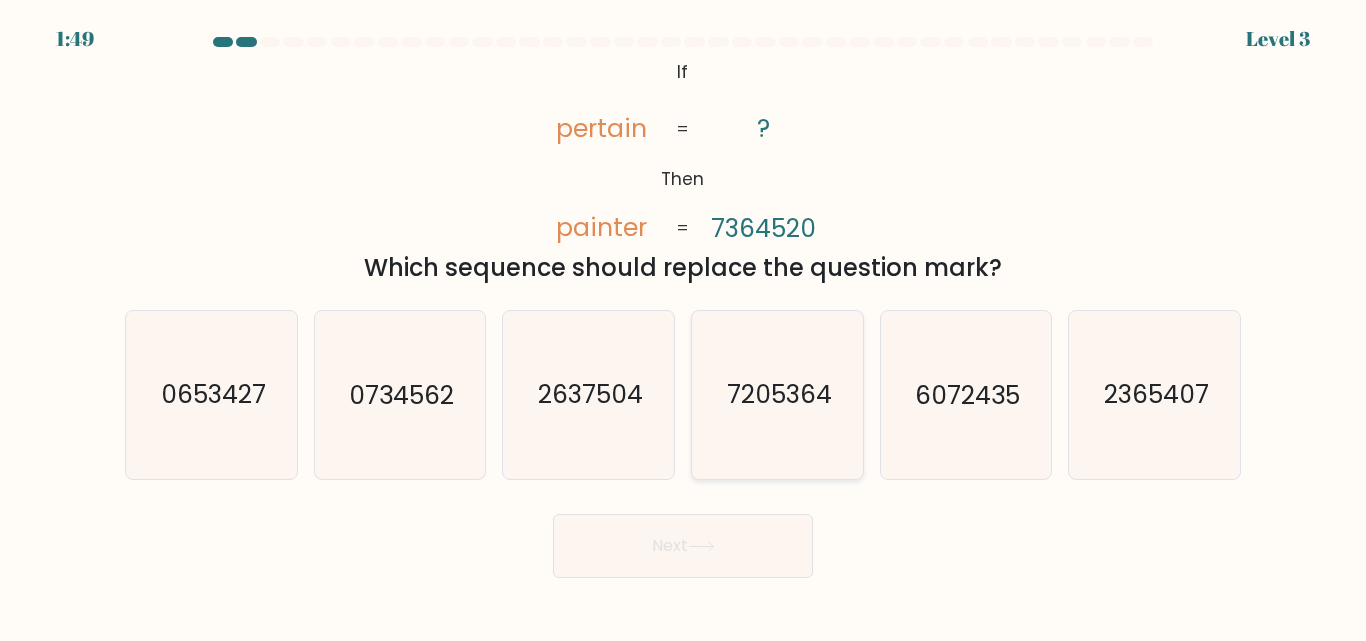 click on "7205364" at bounding box center (778, 395) 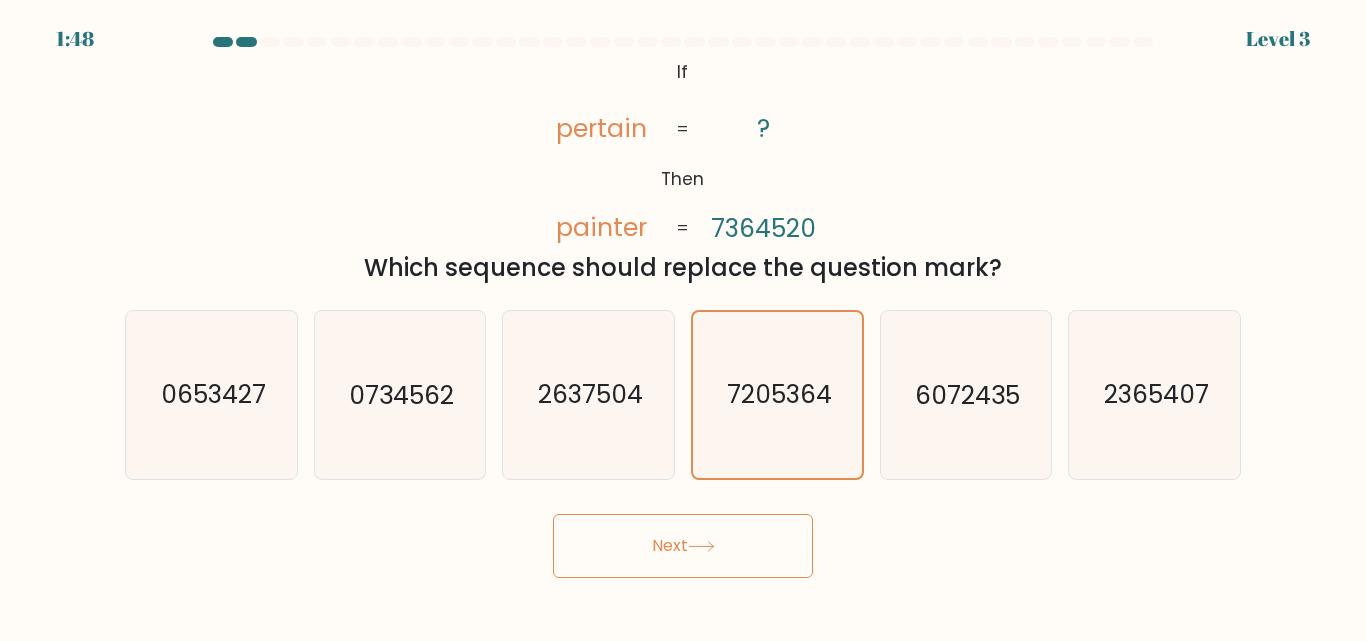 click on "Next" at bounding box center [683, 546] 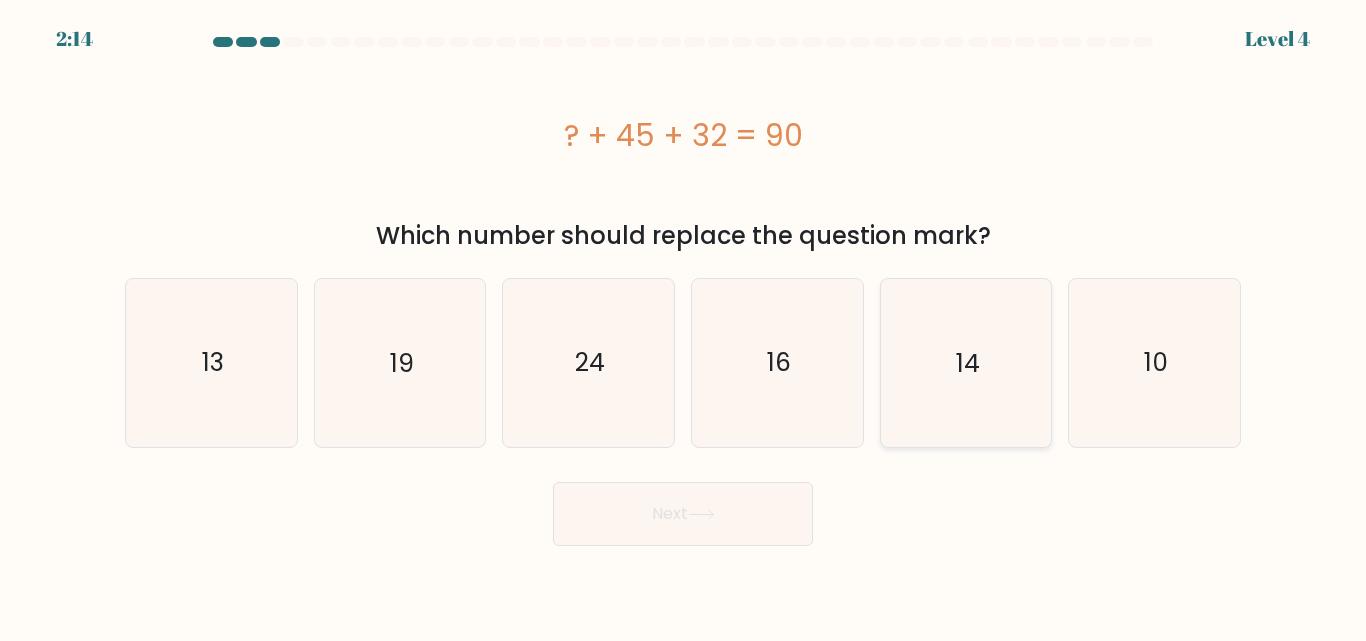 scroll, scrollTop: 0, scrollLeft: 0, axis: both 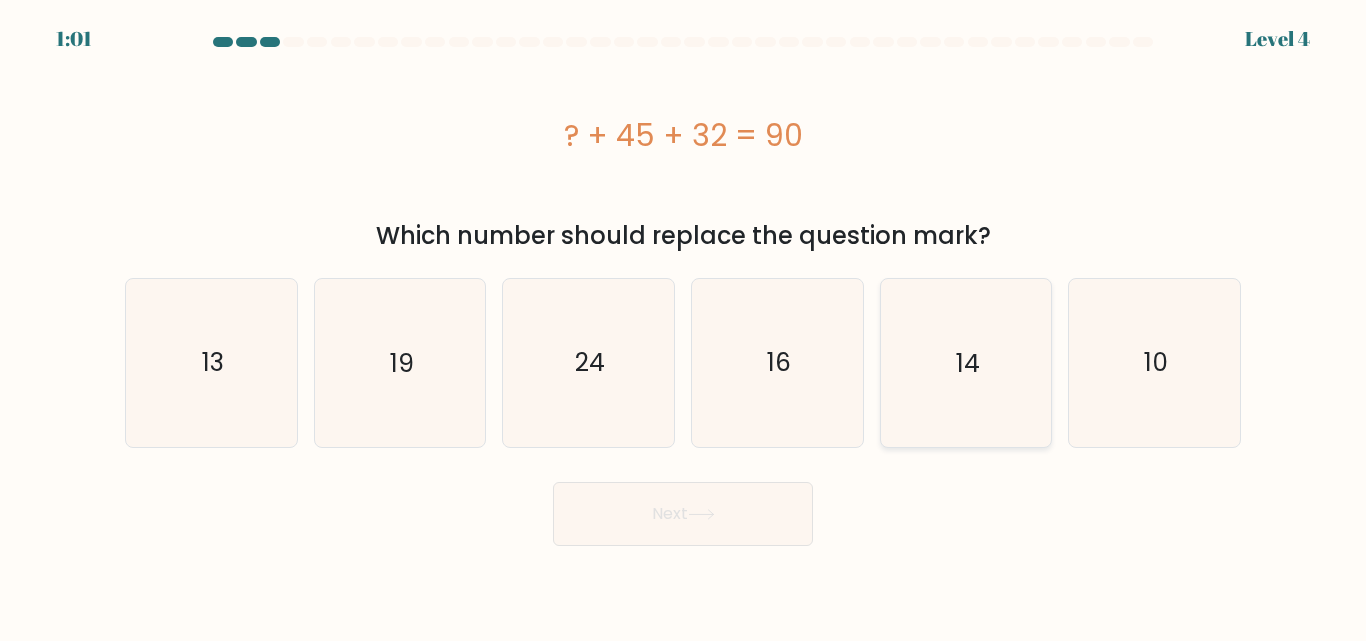 click on "14" at bounding box center (968, 362) 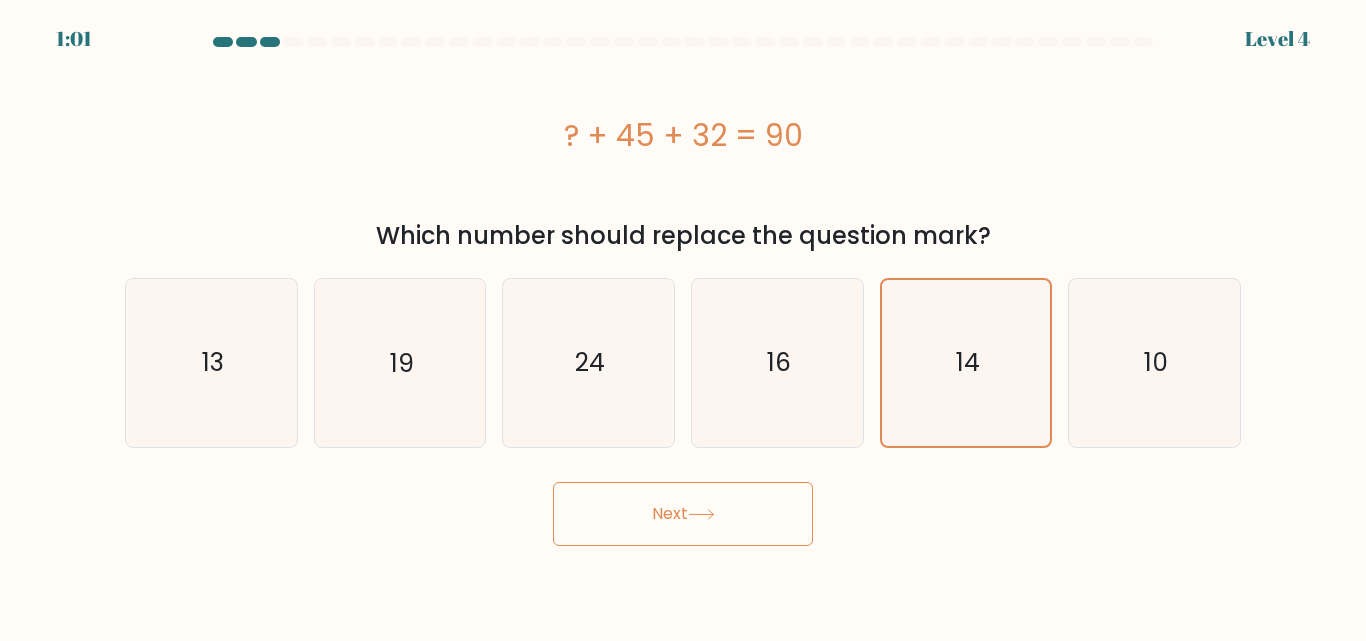 click on "Next" at bounding box center (683, 514) 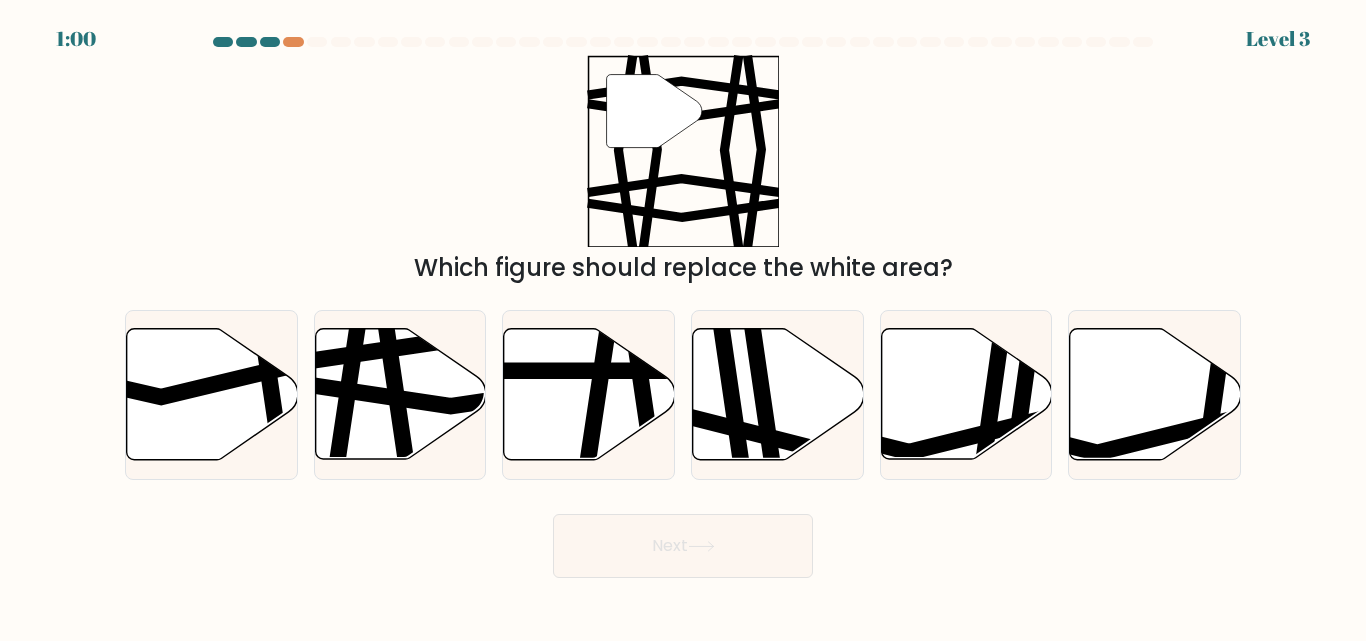 click at bounding box center (733, 327) 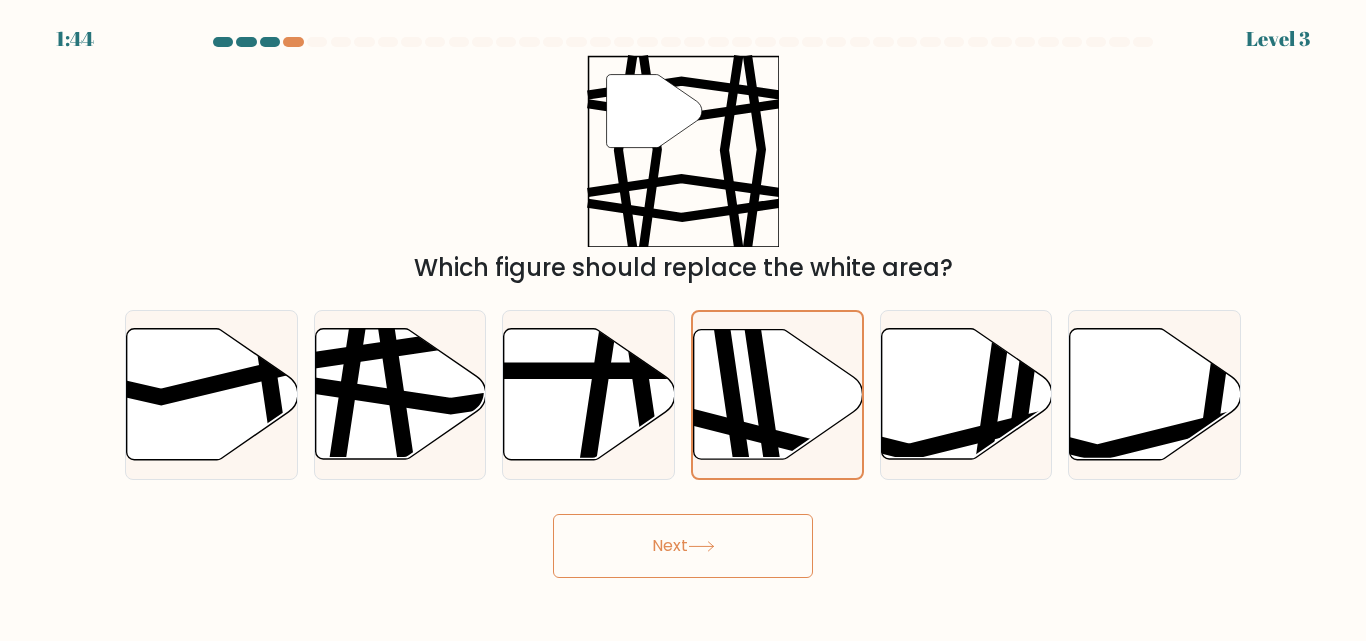 click on "Next" at bounding box center (683, 546) 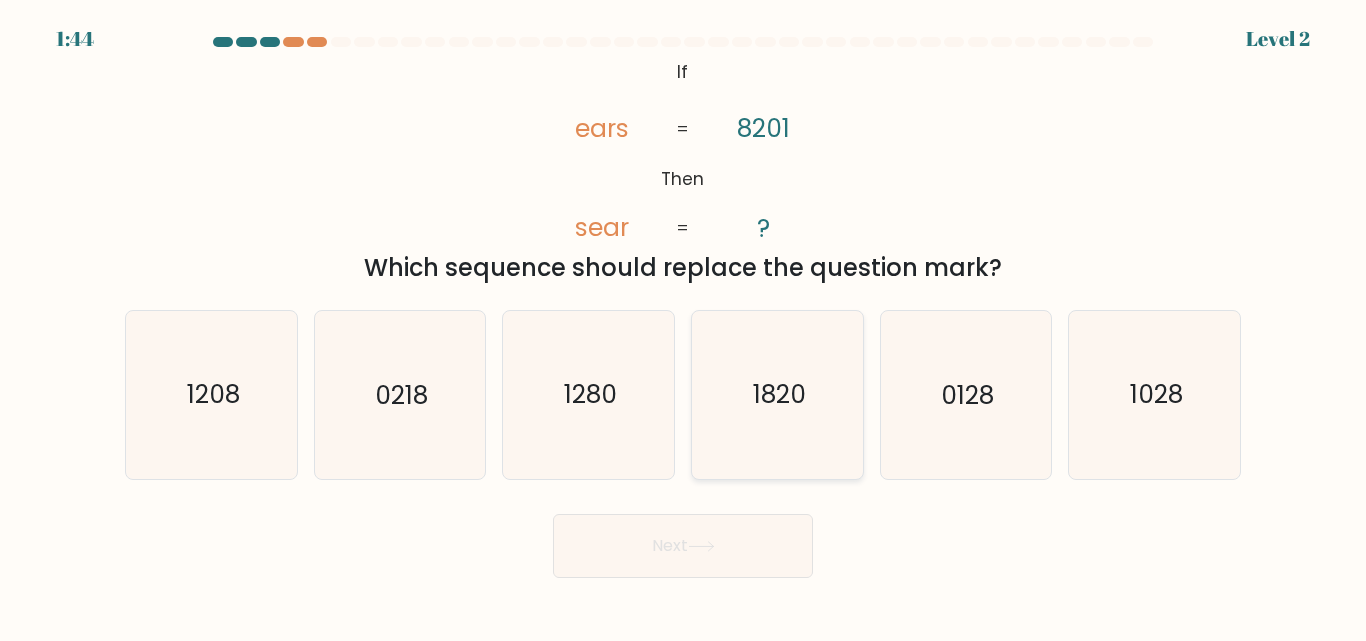 click on "1820" at bounding box center [778, 395] 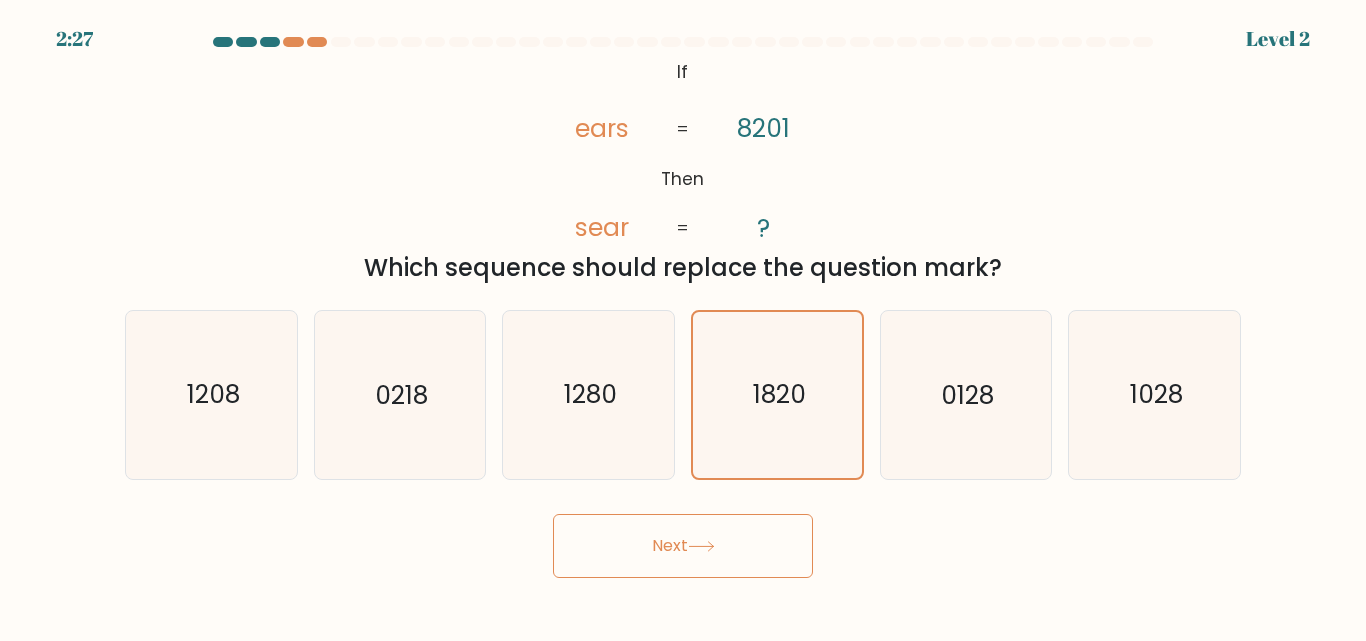 click on "Next" at bounding box center [683, 546] 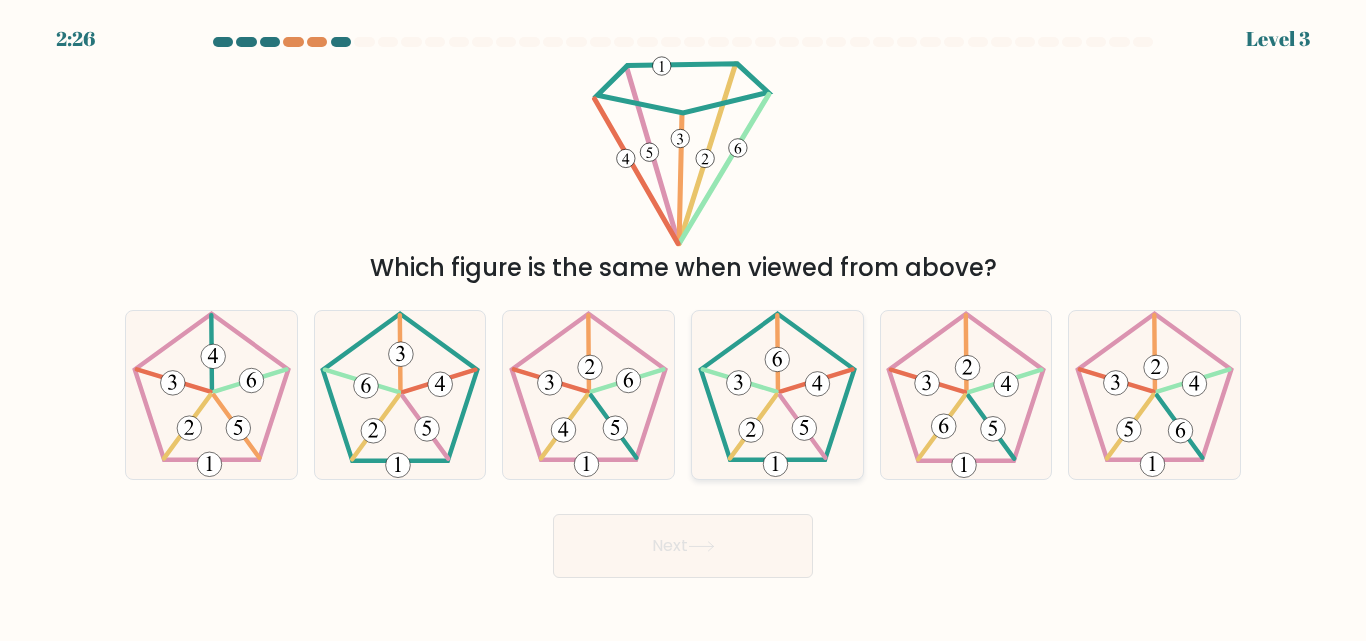 click at bounding box center (777, 394) 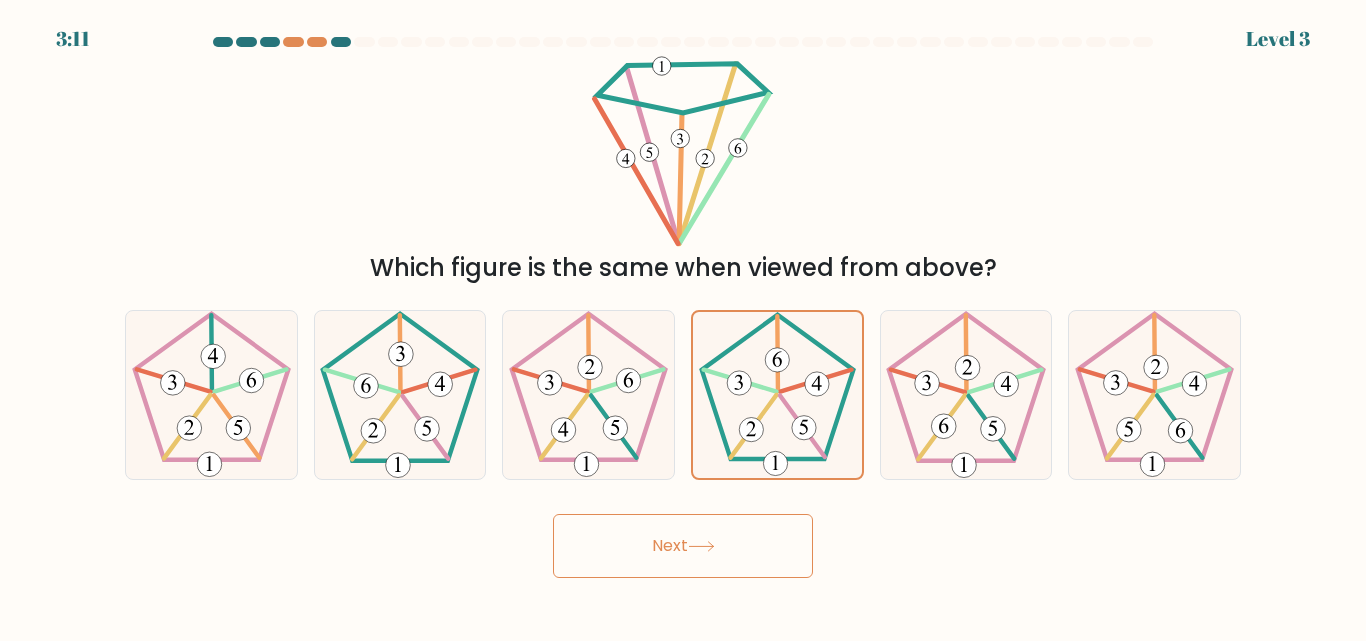 click on "Next" at bounding box center (683, 546) 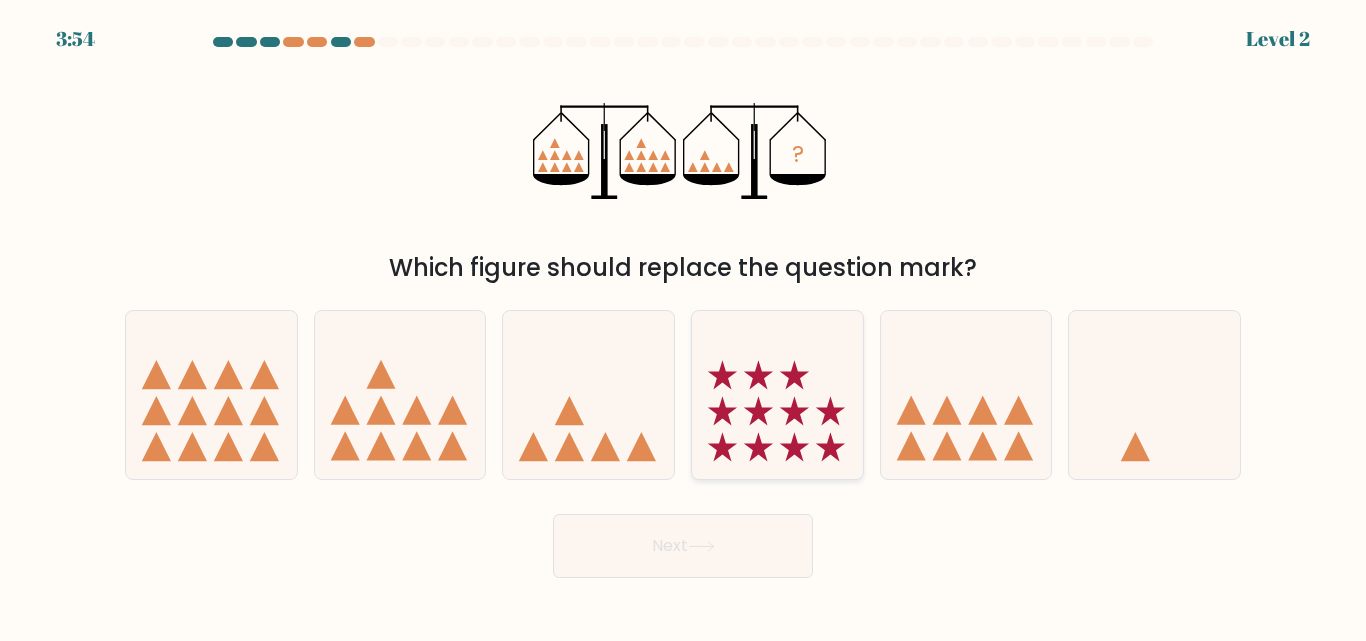 click at bounding box center (777, 394) 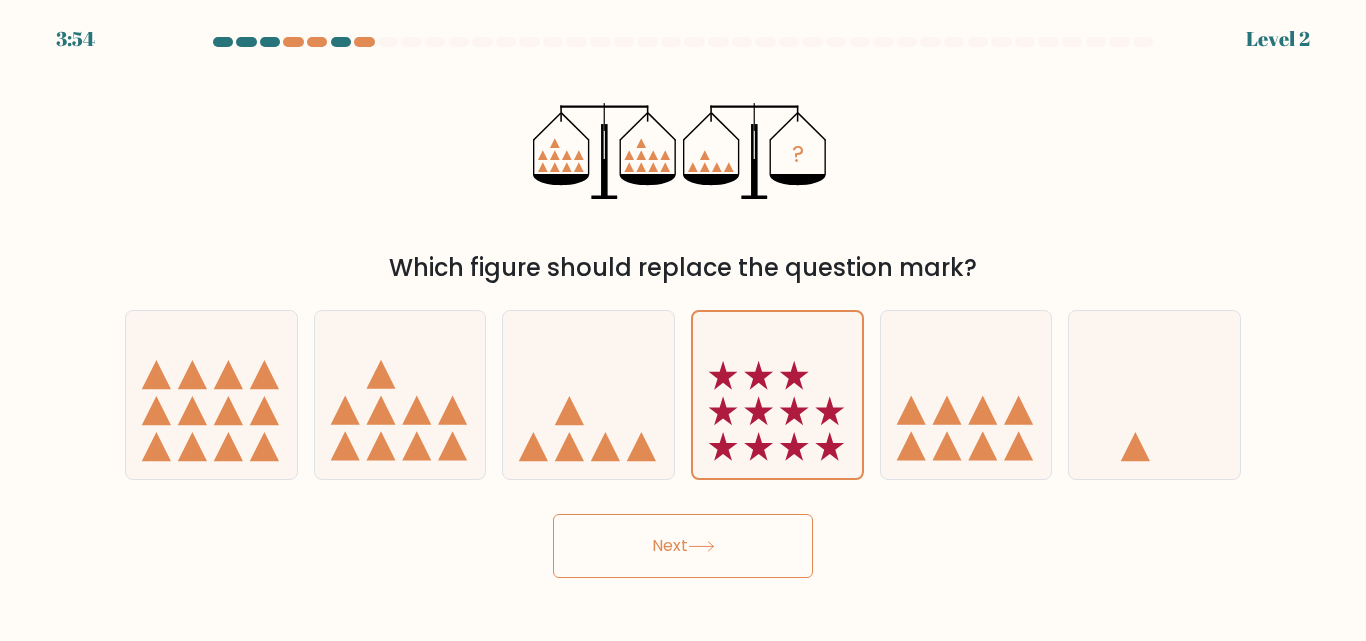 click on "Next" at bounding box center (683, 546) 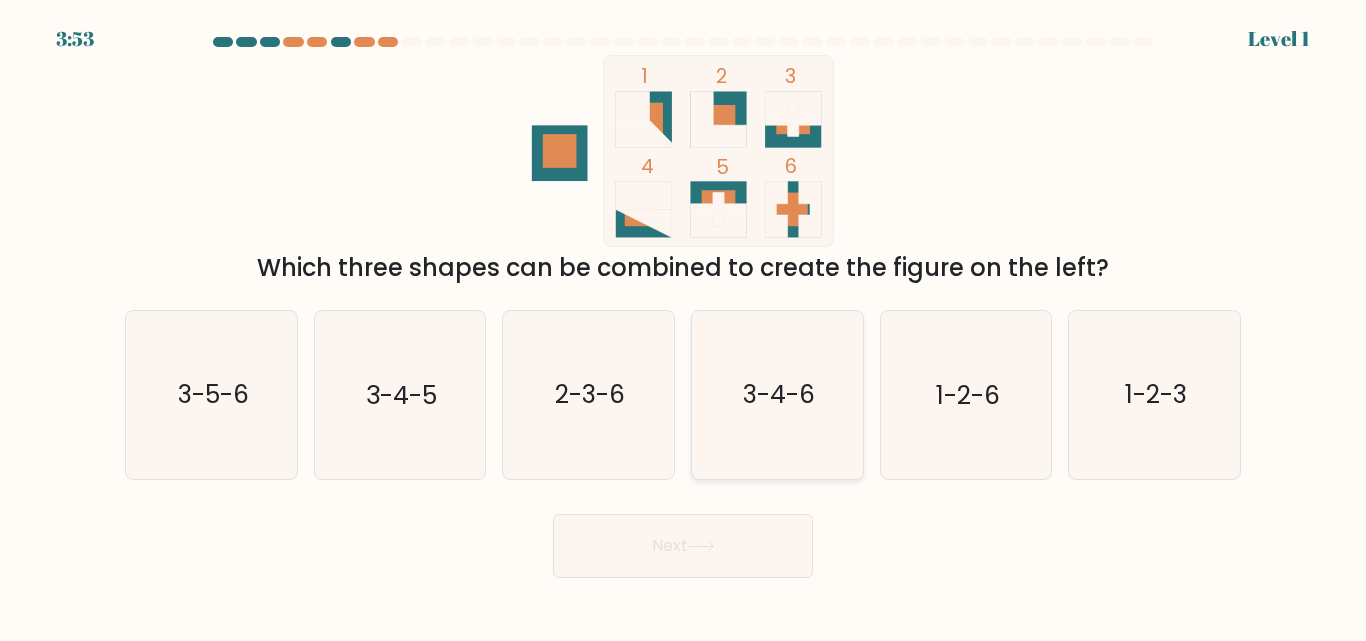 click on "3-4-6" at bounding box center [777, 394] 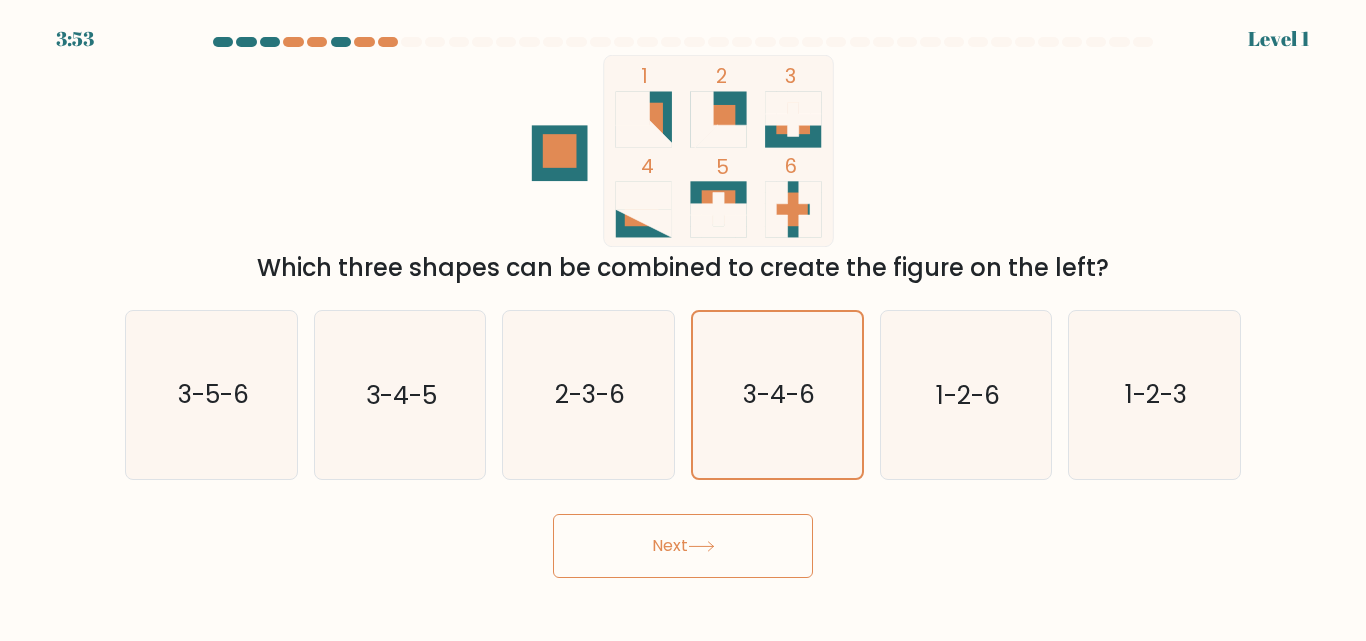 click on "Next" at bounding box center [683, 546] 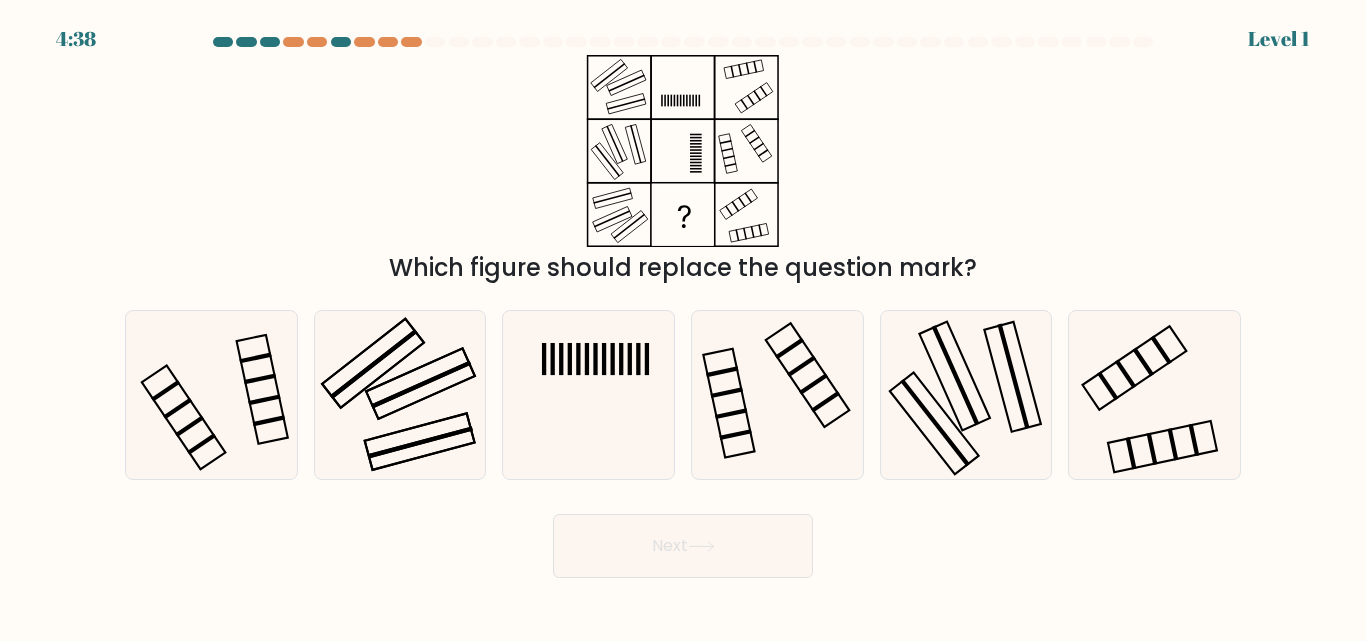 click at bounding box center [777, 394] 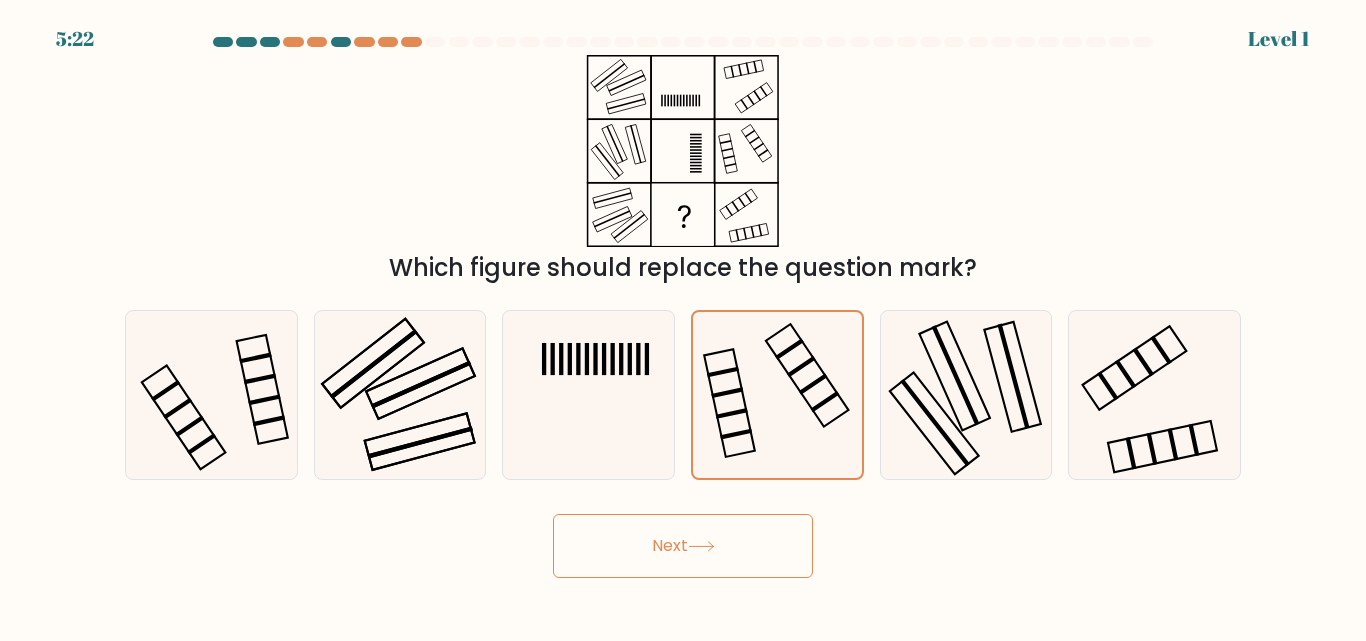 click on "Next" at bounding box center [683, 546] 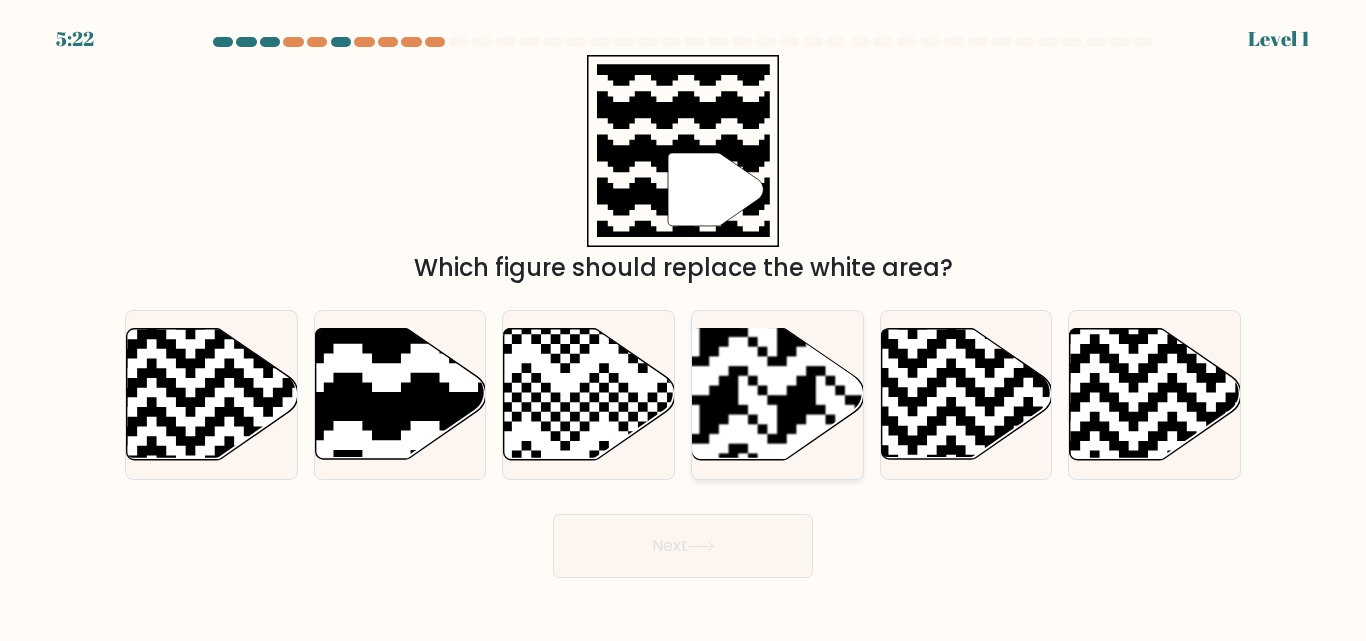 click at bounding box center [719, 328] 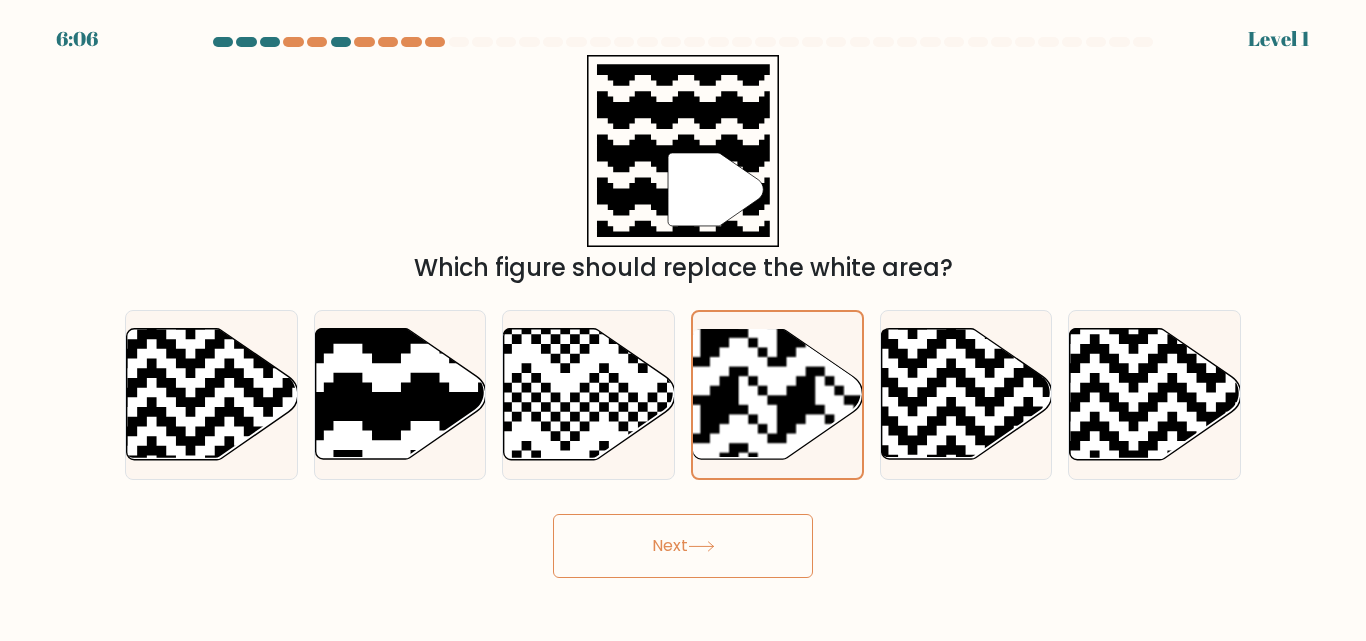 click on "Next" at bounding box center [683, 546] 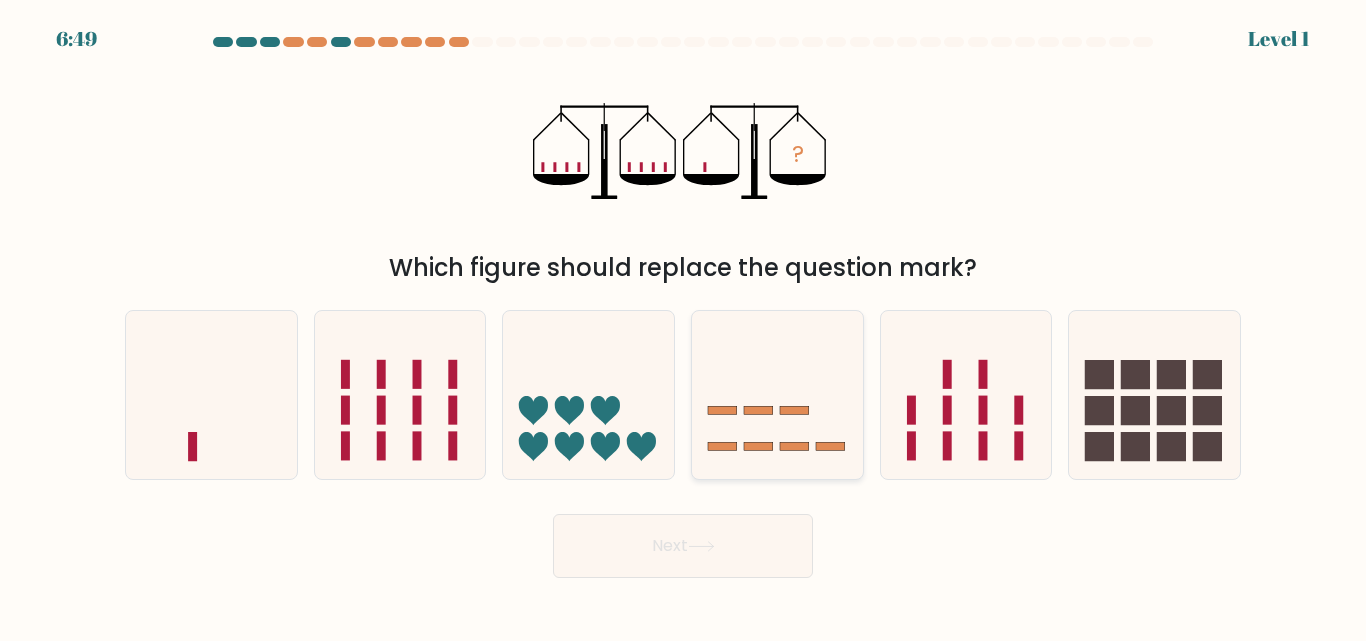 click at bounding box center (777, 394) 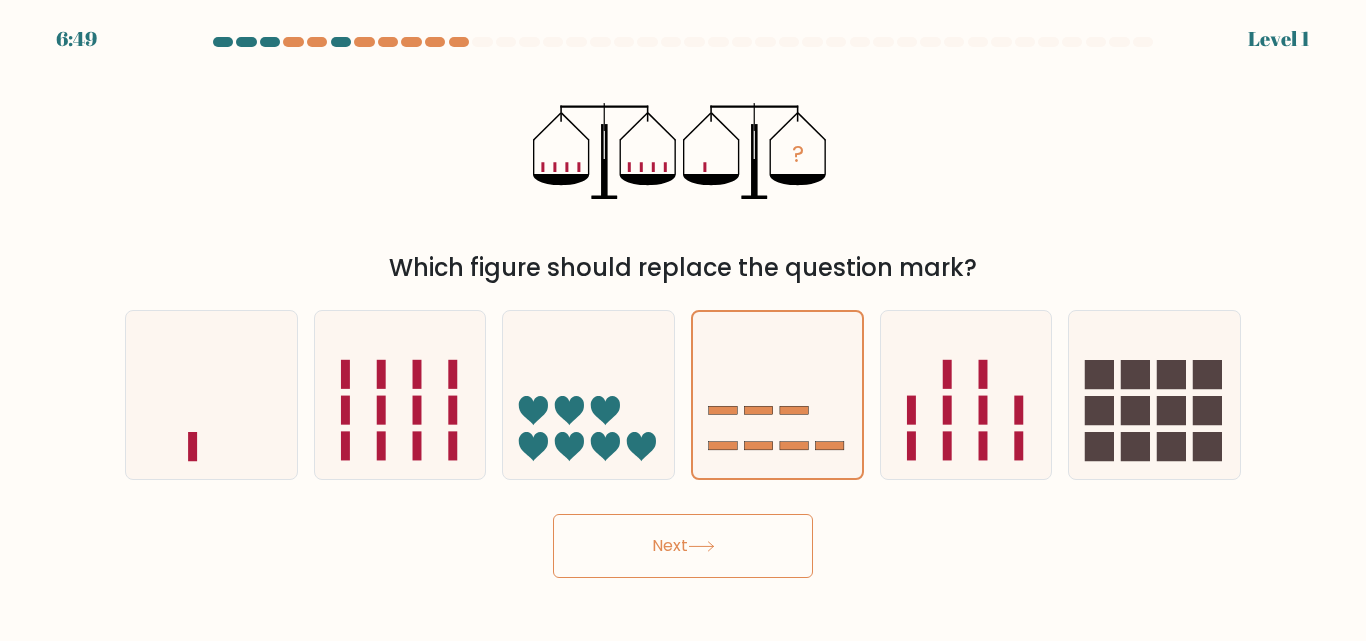 click on "Next" at bounding box center (683, 546) 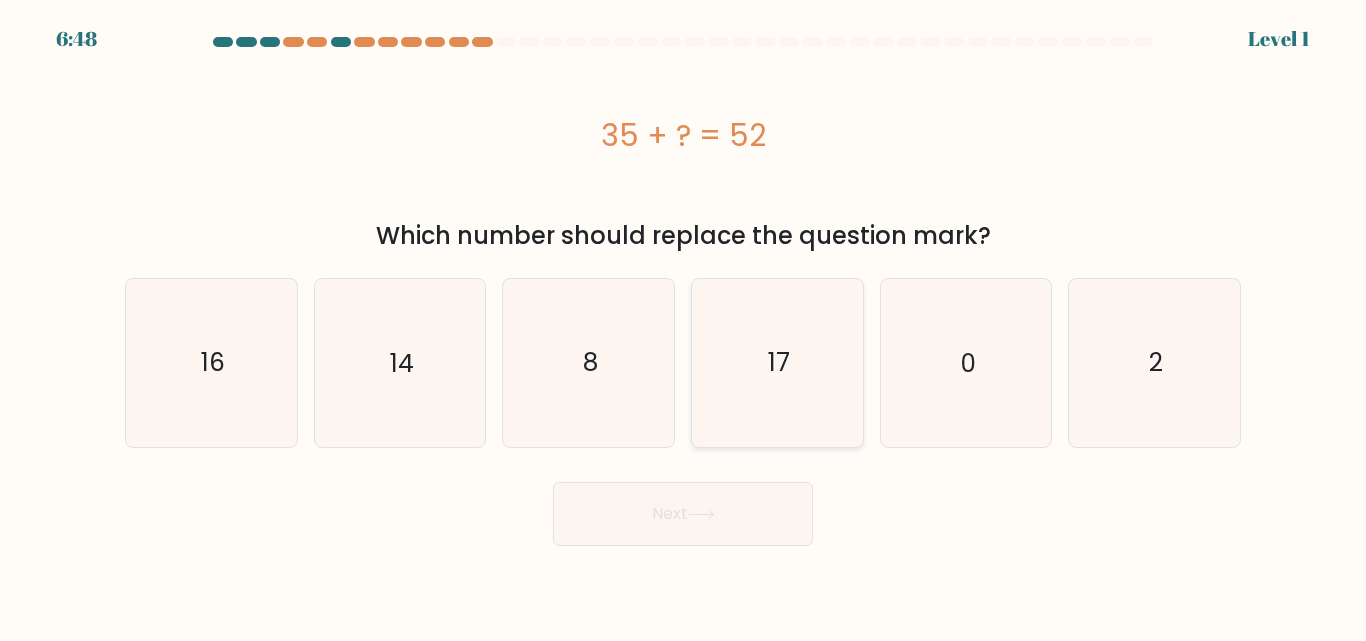 click on "17" at bounding box center [777, 362] 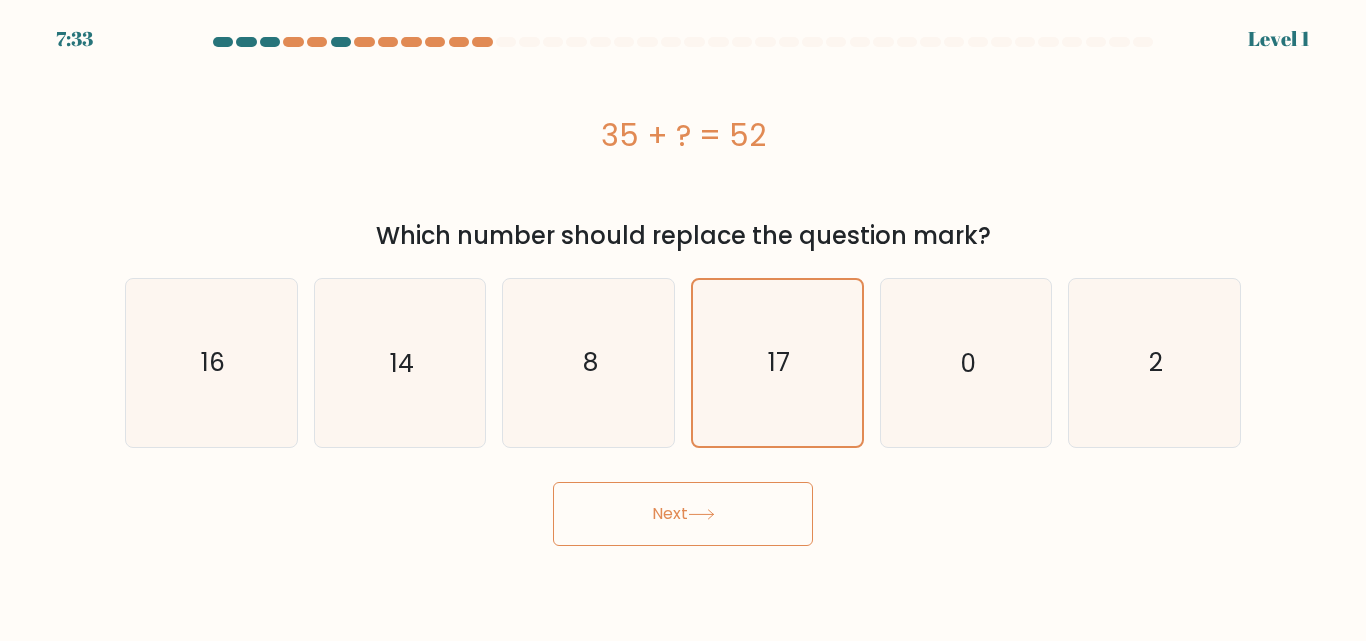 click on "Next" at bounding box center [683, 514] 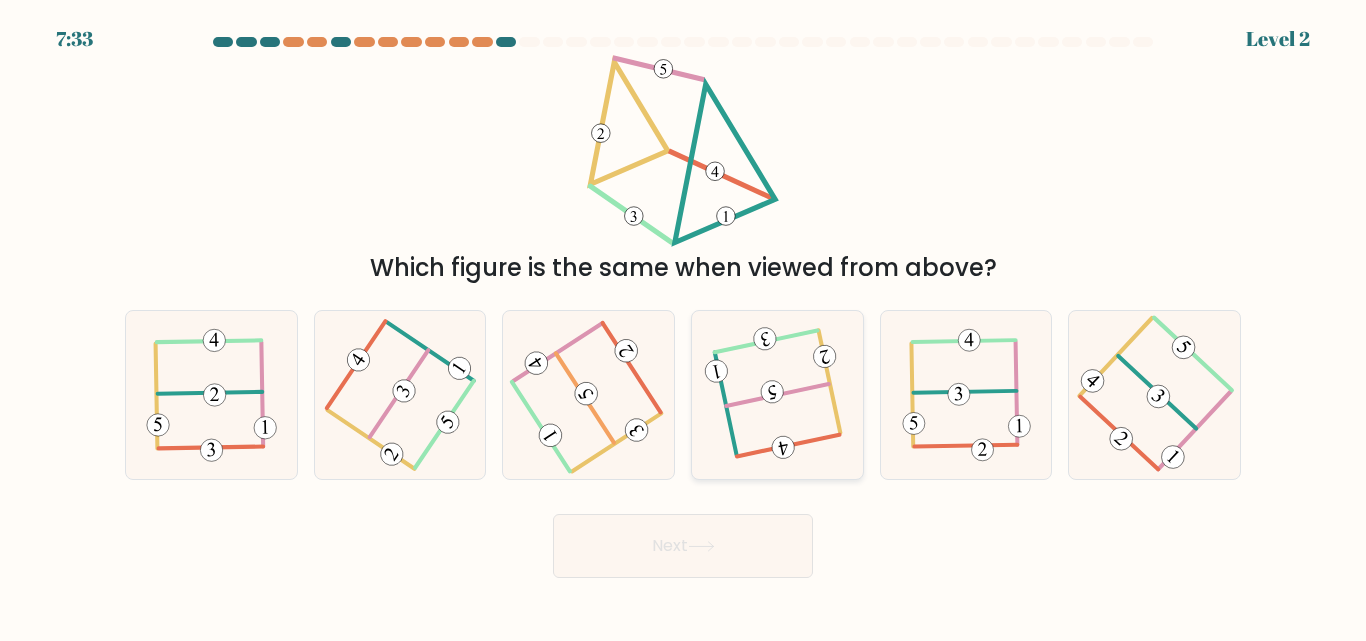 click at bounding box center [777, 395] 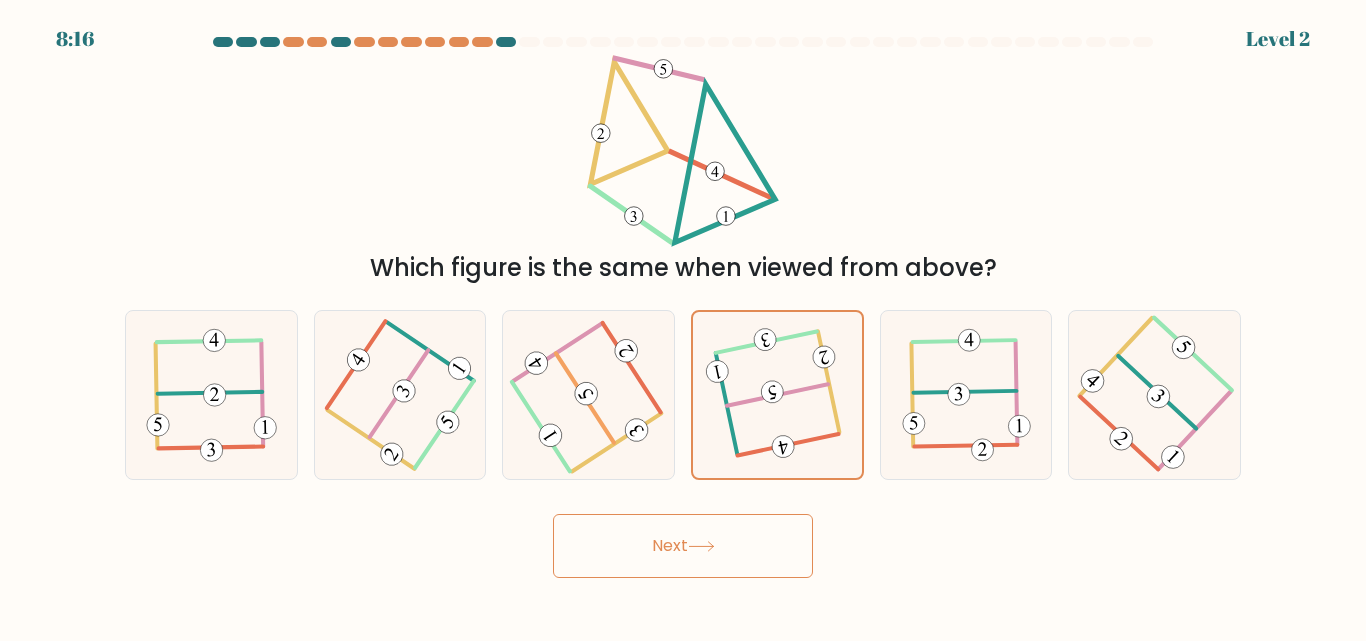 click on "Next" at bounding box center [683, 546] 